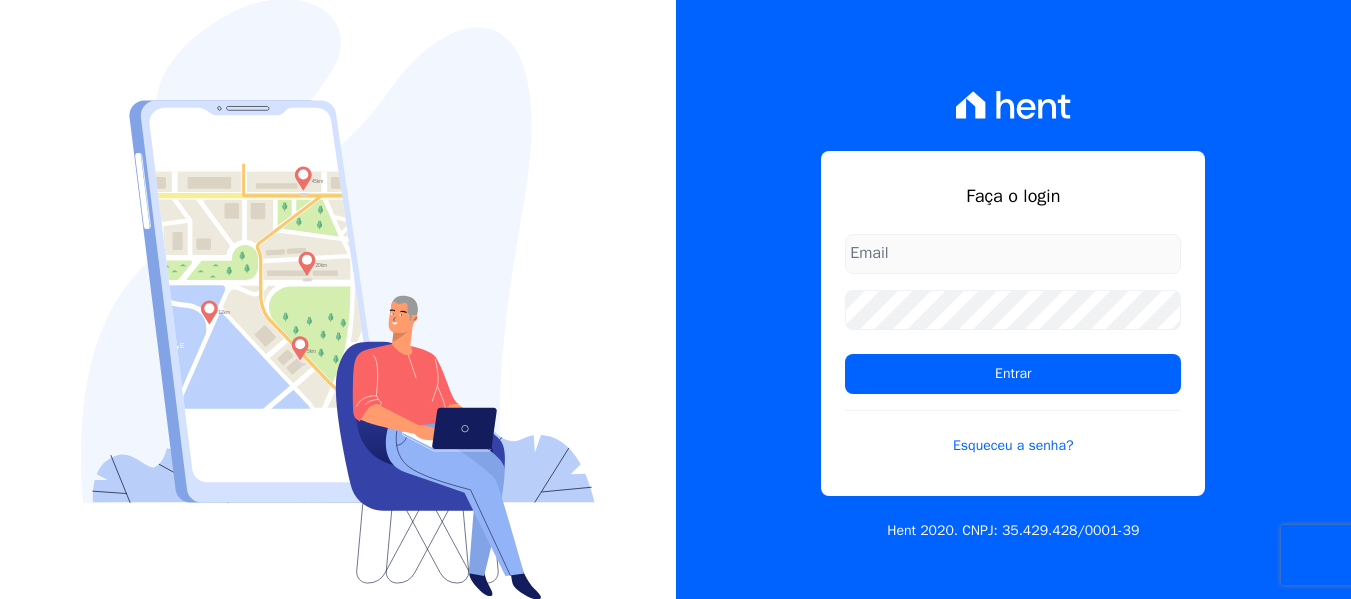 scroll, scrollTop: 0, scrollLeft: 0, axis: both 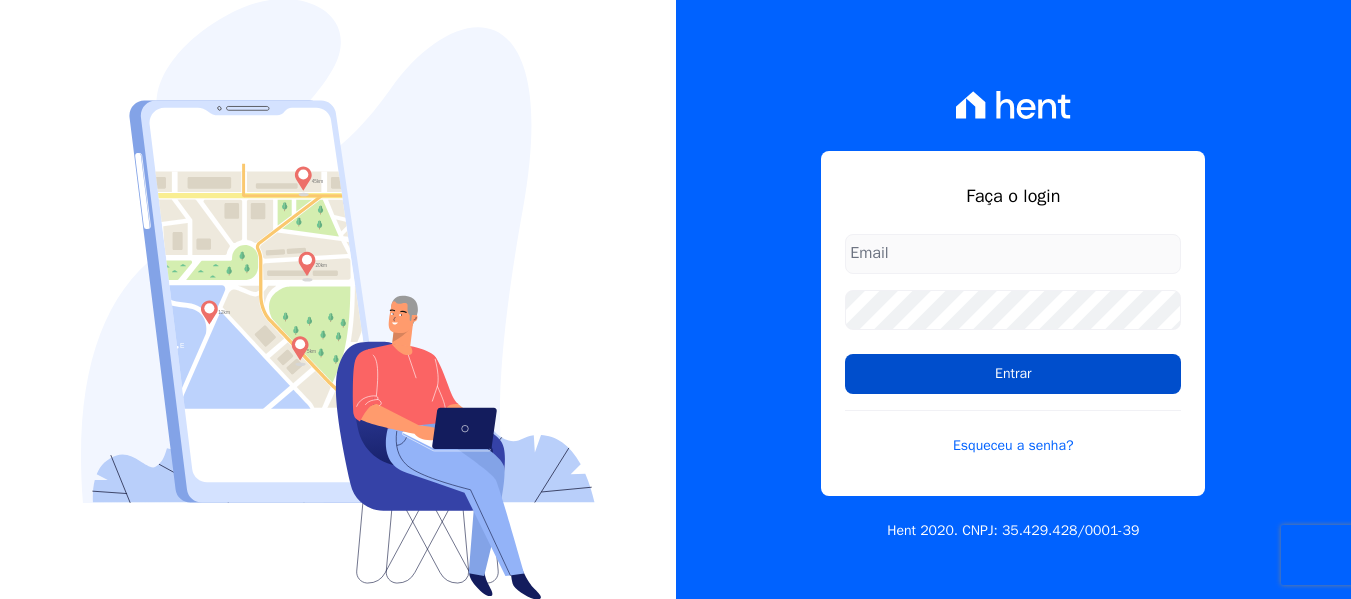 type on "contato@example.com" 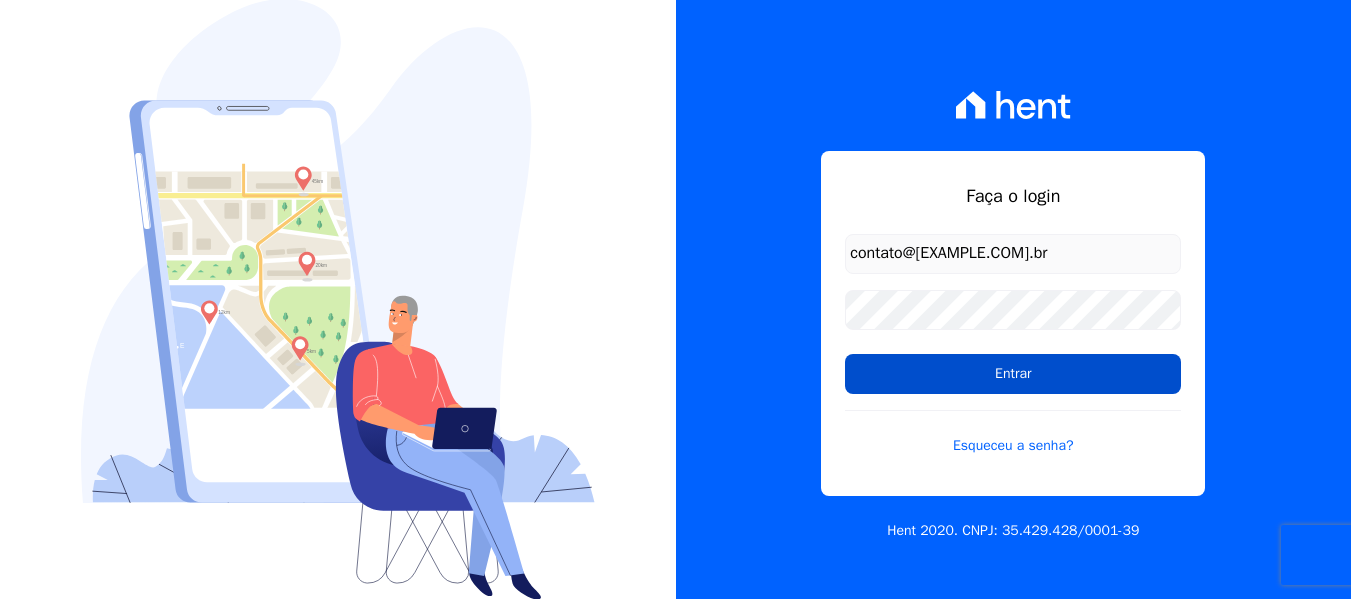click on "Entrar" at bounding box center [1013, 374] 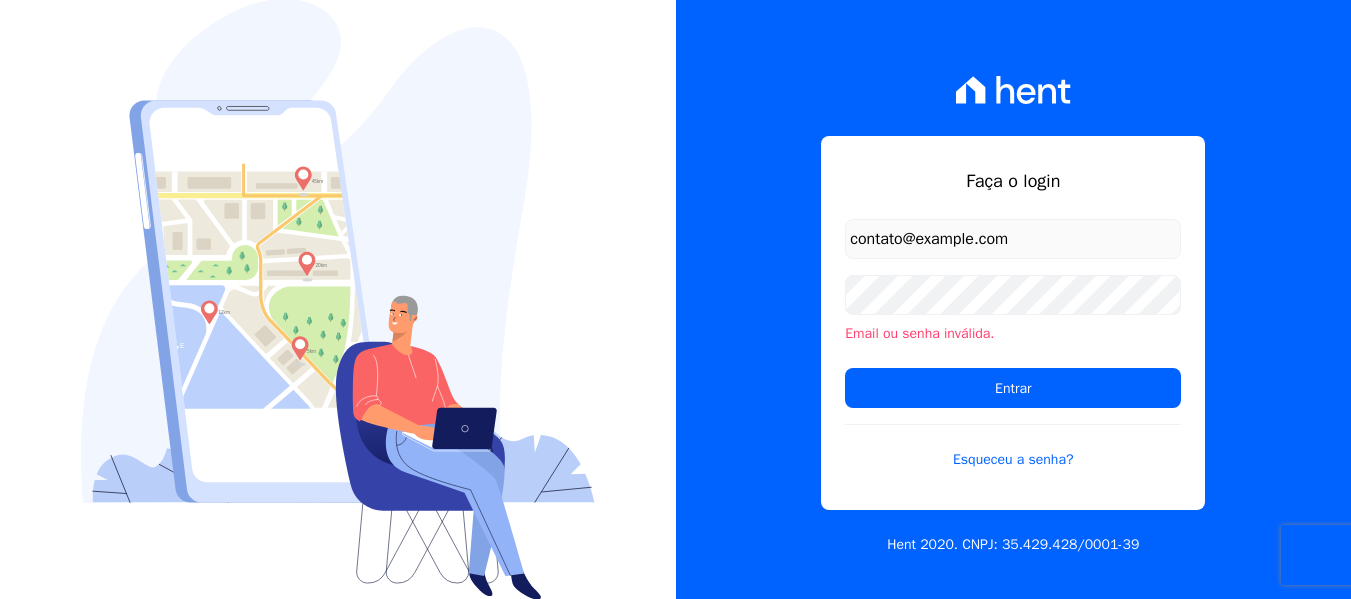scroll, scrollTop: 0, scrollLeft: 0, axis: both 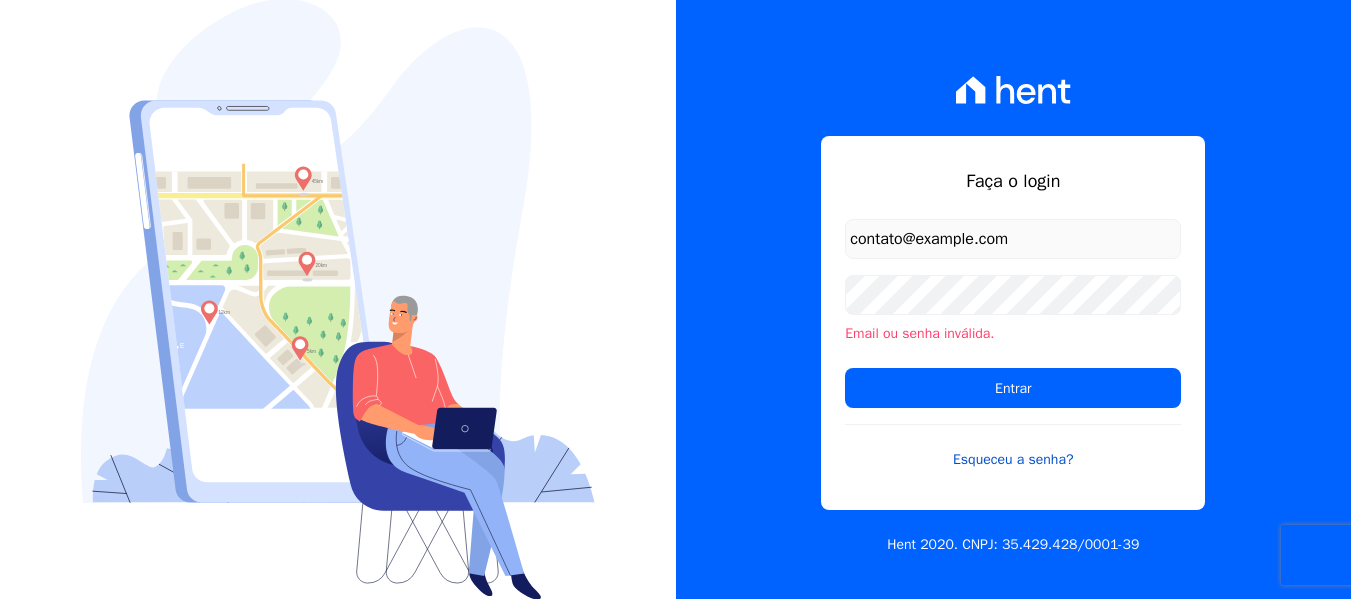 click on "Esqueceu a senha?" at bounding box center (1013, 447) 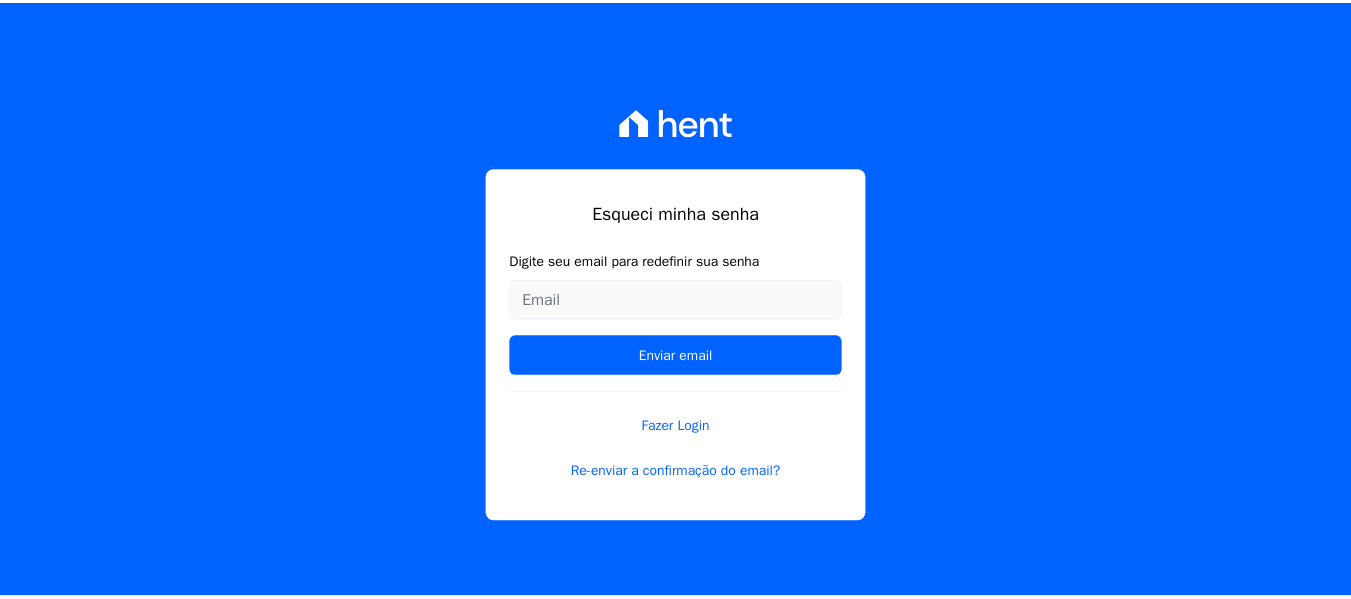 scroll, scrollTop: 0, scrollLeft: 0, axis: both 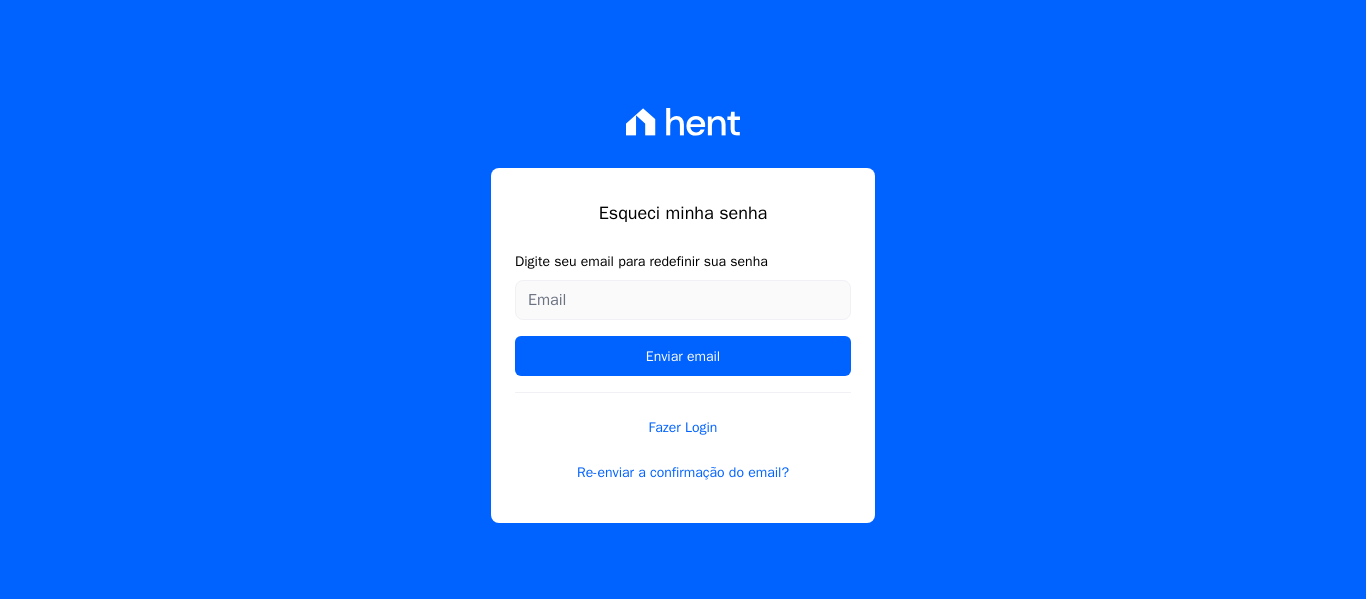 type on "contato@example.com" 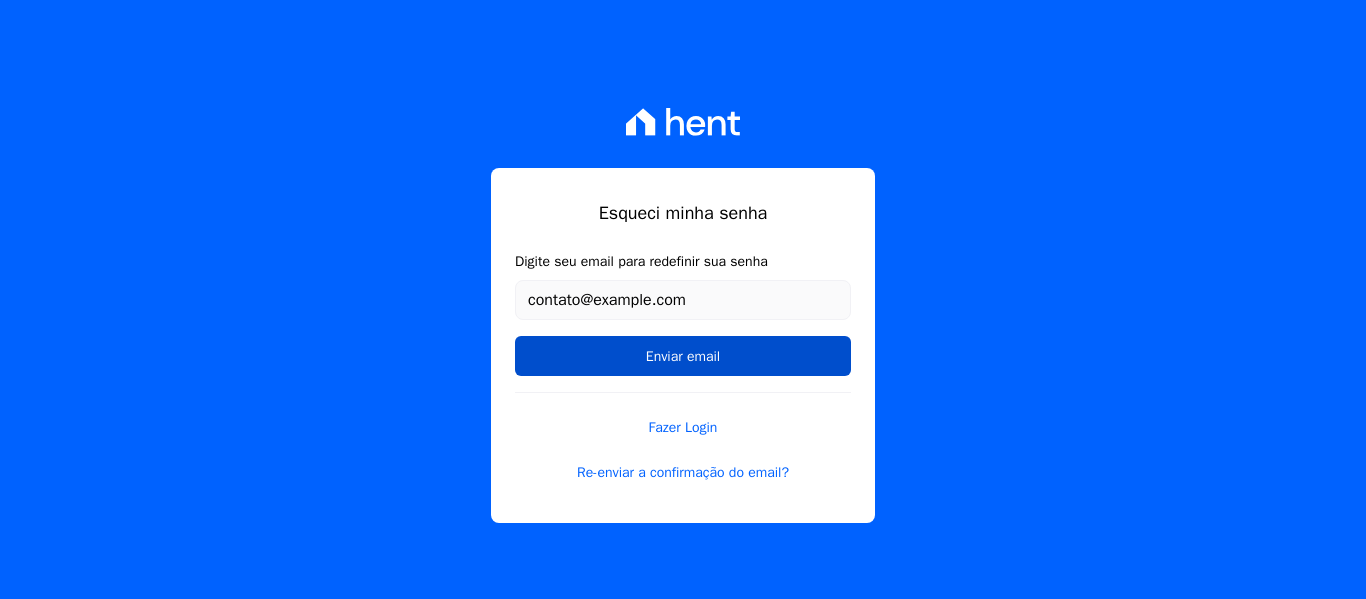 click on "Enviar email" at bounding box center [683, 356] 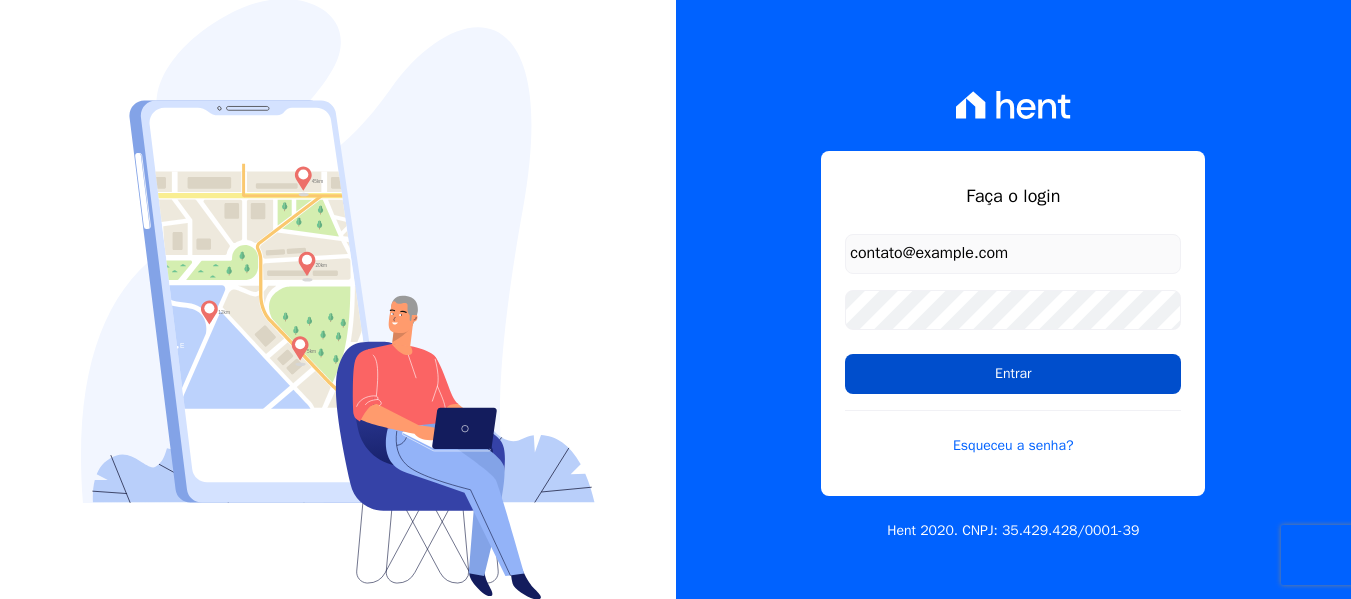 click on "Entrar" at bounding box center (1013, 374) 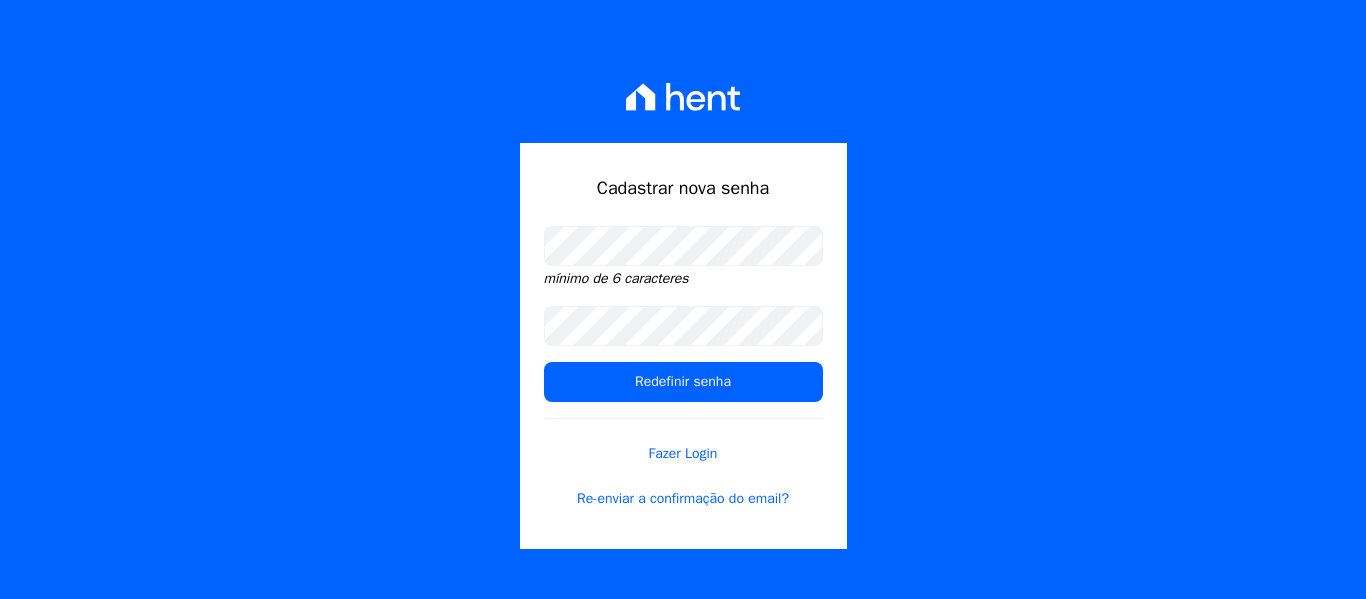 scroll, scrollTop: 0, scrollLeft: 0, axis: both 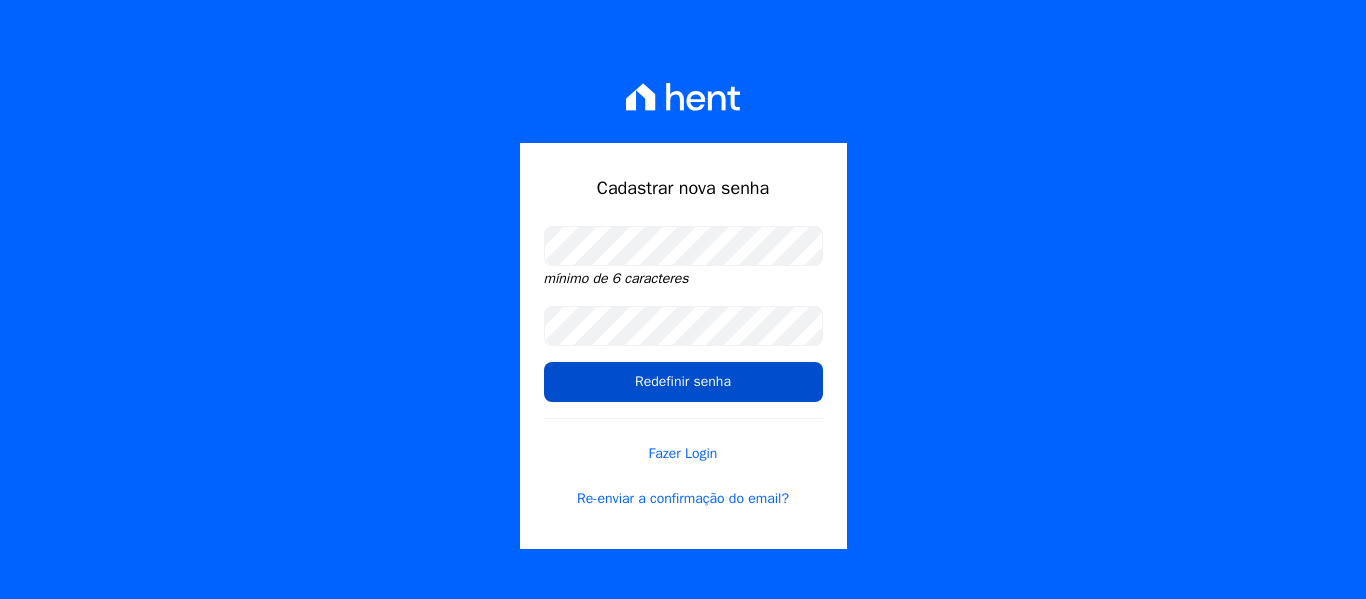 click on "Redefinir senha" at bounding box center [683, 382] 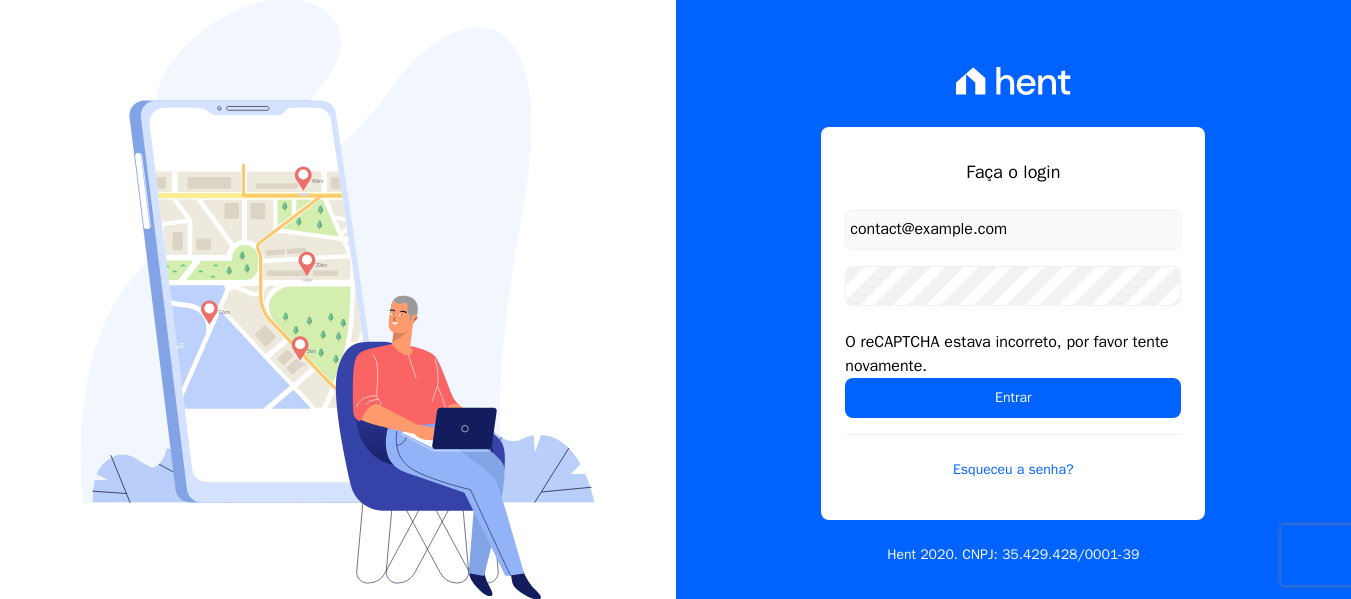 scroll, scrollTop: 0, scrollLeft: 0, axis: both 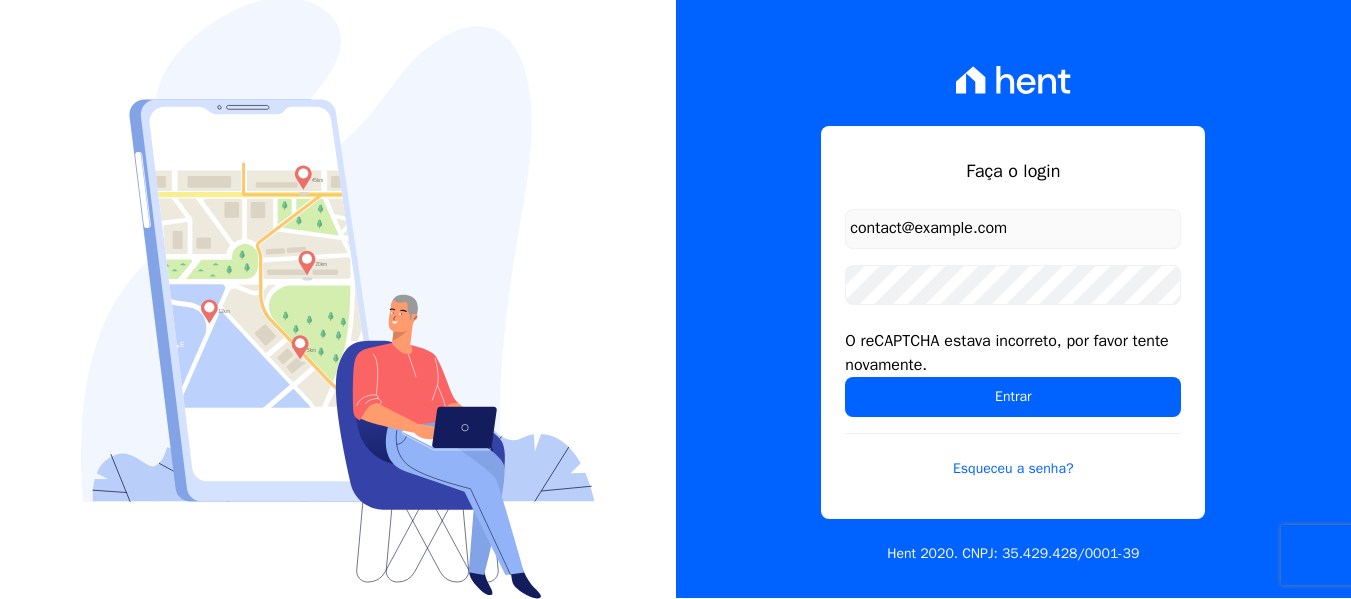 click on "Faça o login
contact@example.com
O reCAPTCHA estava incorreto, por favor tente novamente.
Entrar
Esqueceu a senha?
Hent 2020. CNPJ: 35.429.428/0001-39" at bounding box center (1014, 298) 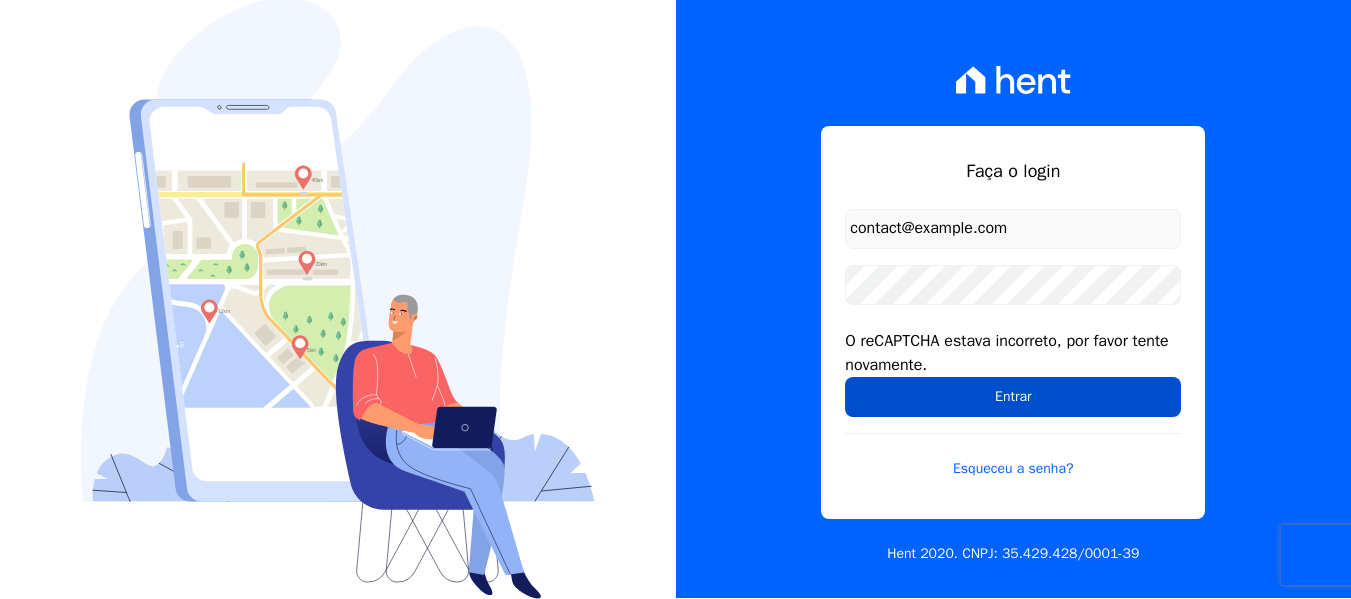click on "Entrar" at bounding box center (1013, 397) 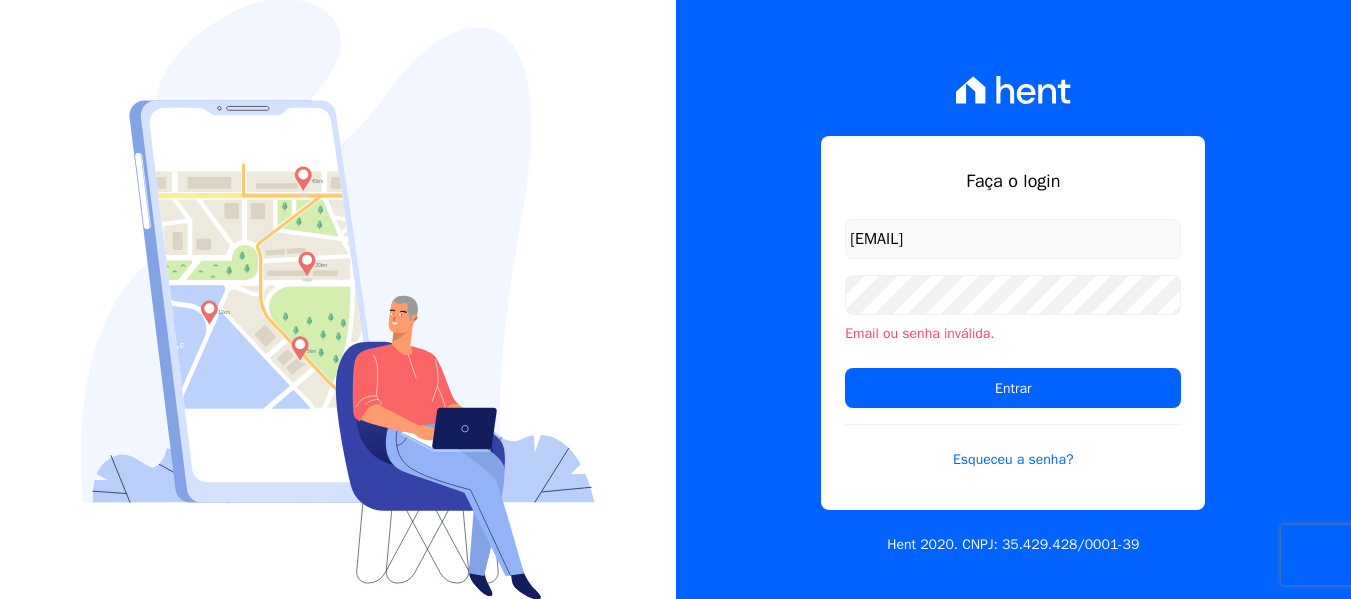 scroll, scrollTop: 0, scrollLeft: 0, axis: both 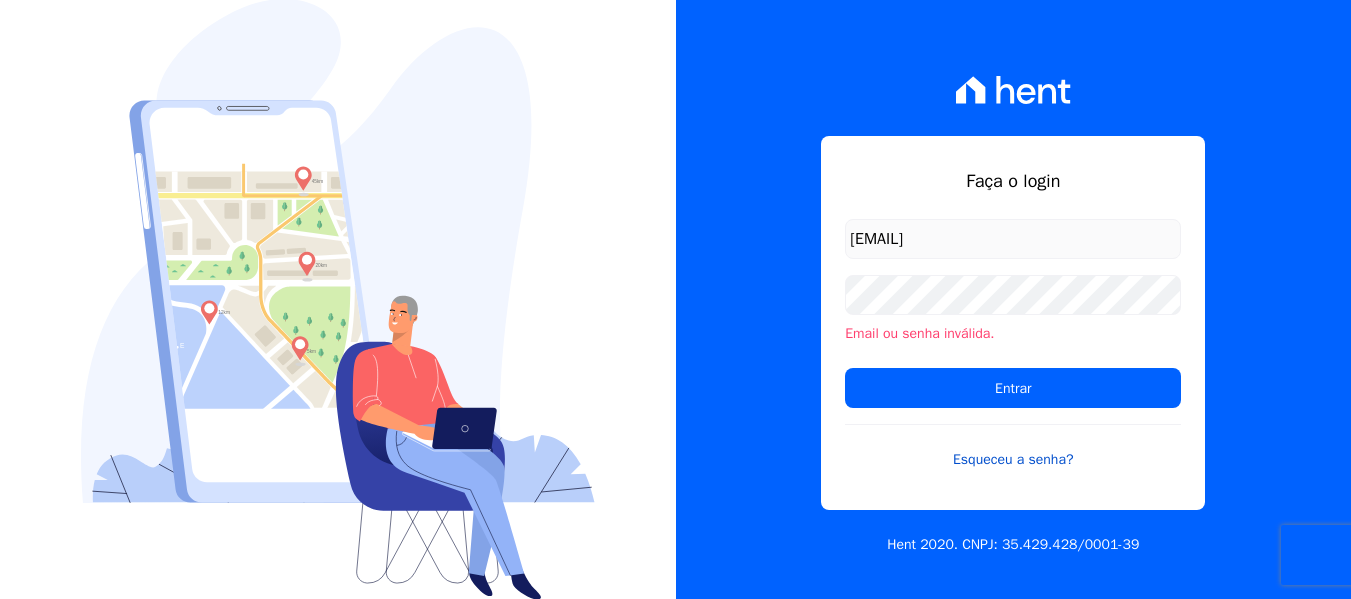 click on "Esqueceu a senha?" at bounding box center [1013, 447] 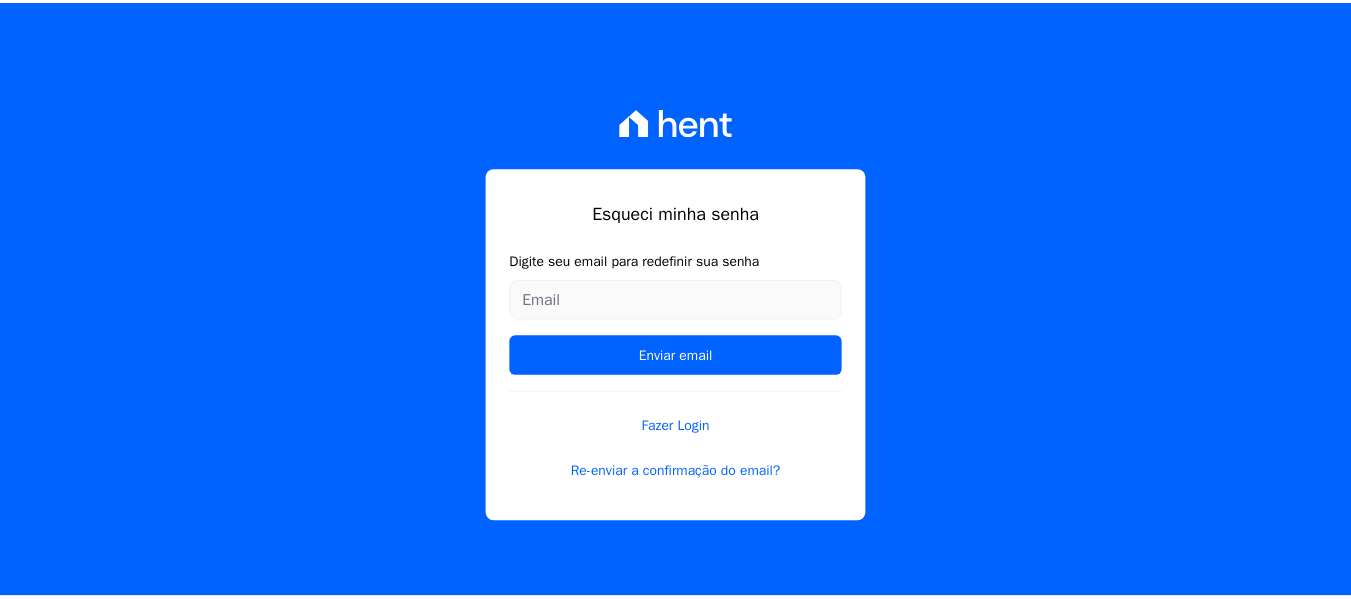 scroll, scrollTop: 0, scrollLeft: 0, axis: both 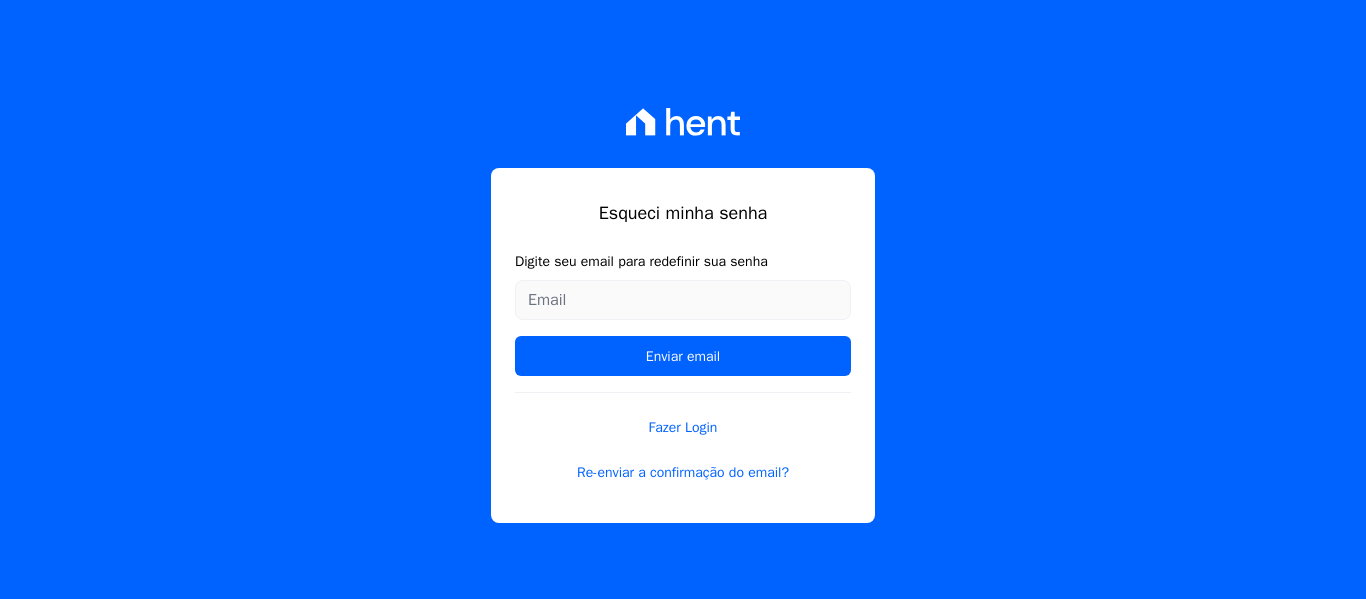 type on "contato@condominioalexandria.com.br" 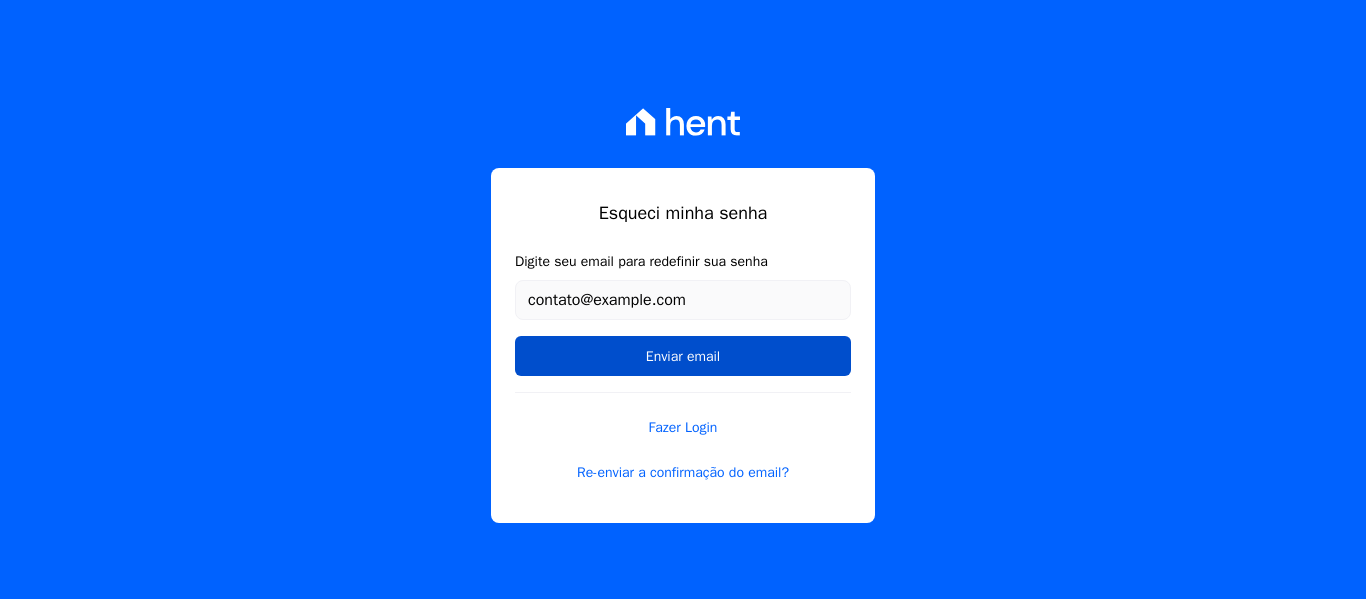 click on "Enviar email" at bounding box center (683, 356) 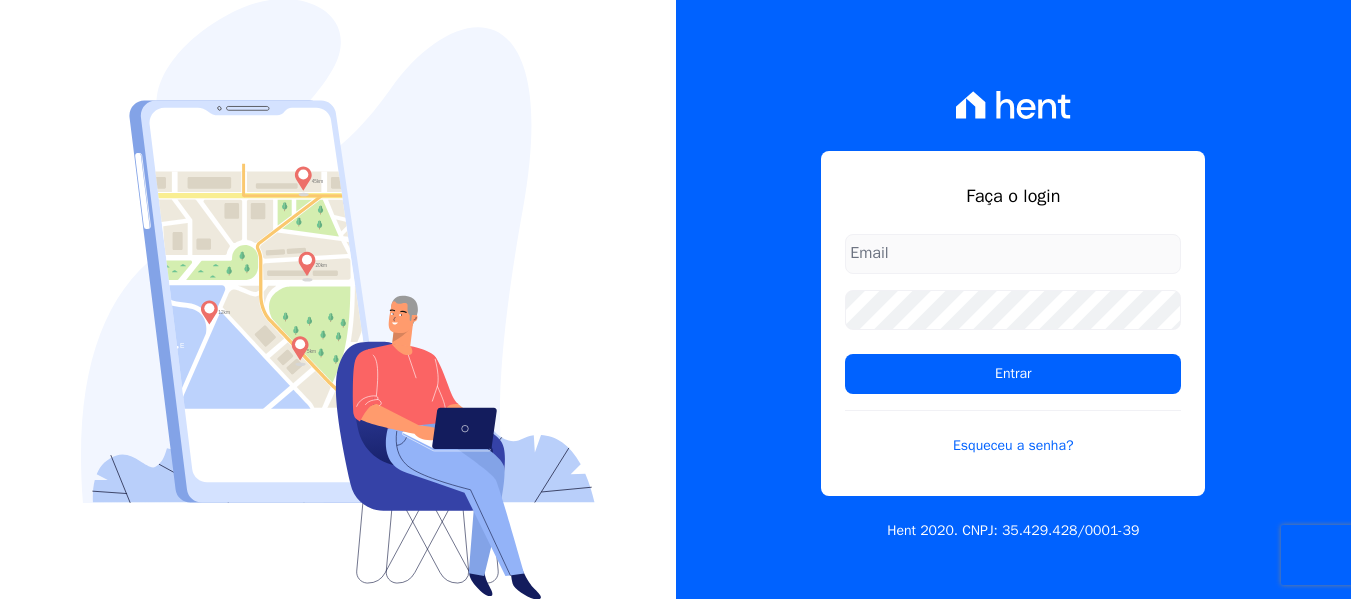 type on "contato@condominioalexandria.com.br" 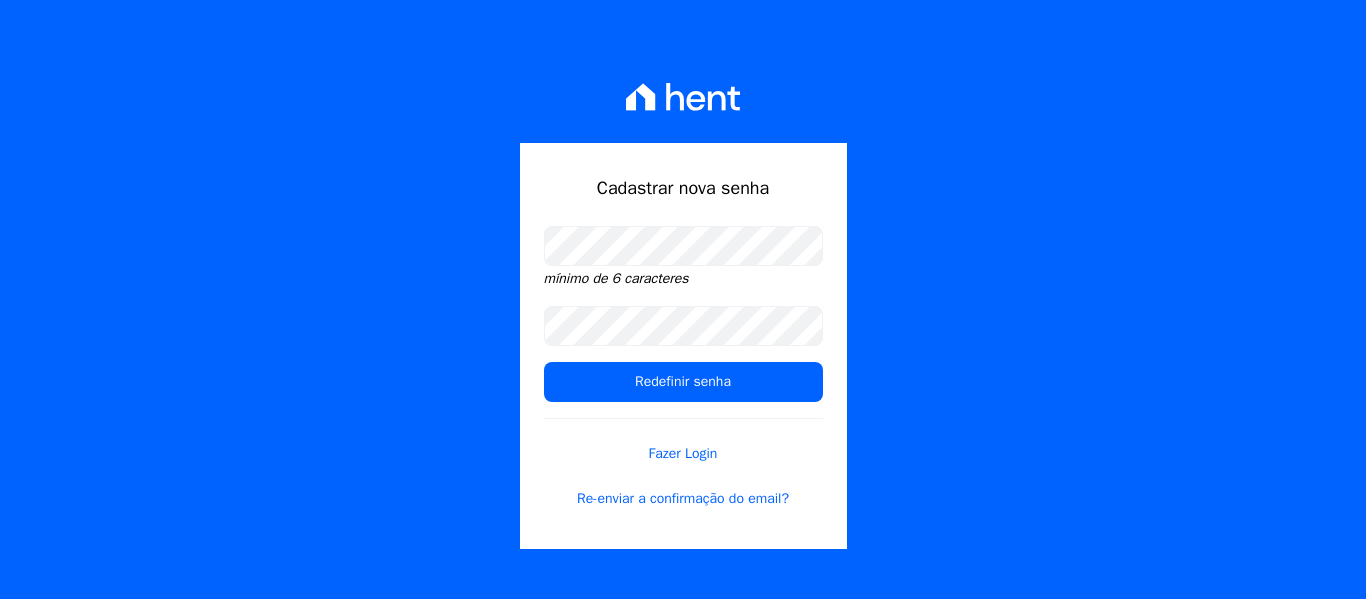 scroll, scrollTop: 0, scrollLeft: 0, axis: both 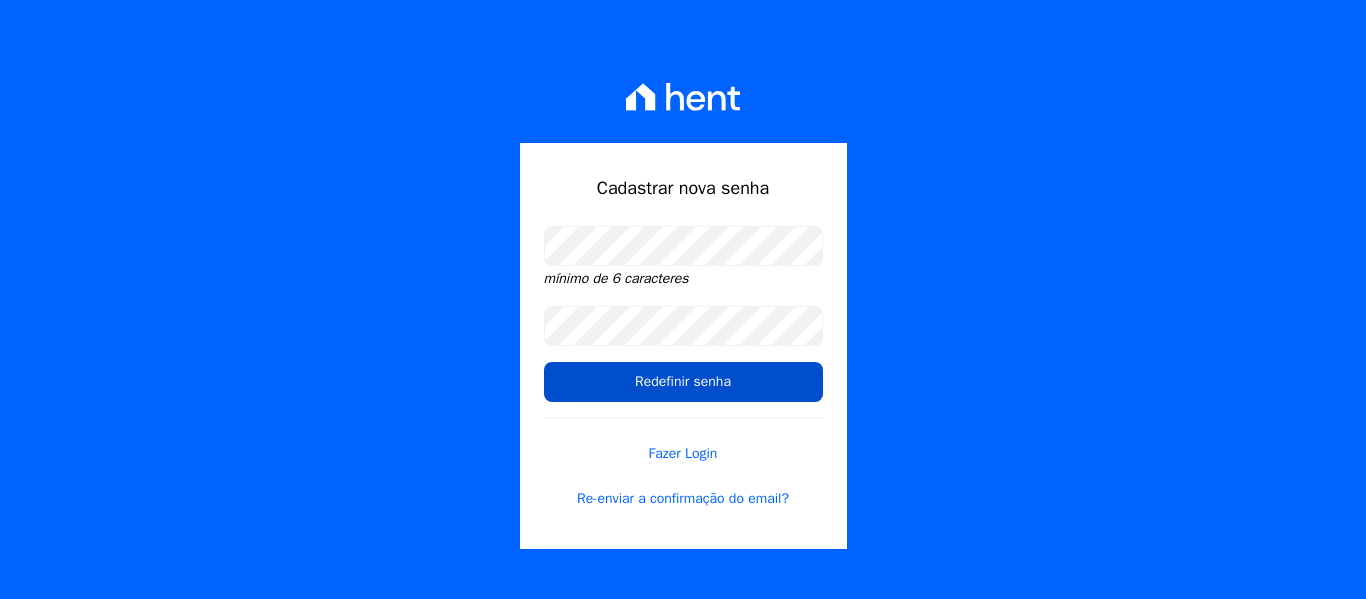 click on "Redefinir senha" at bounding box center [683, 382] 